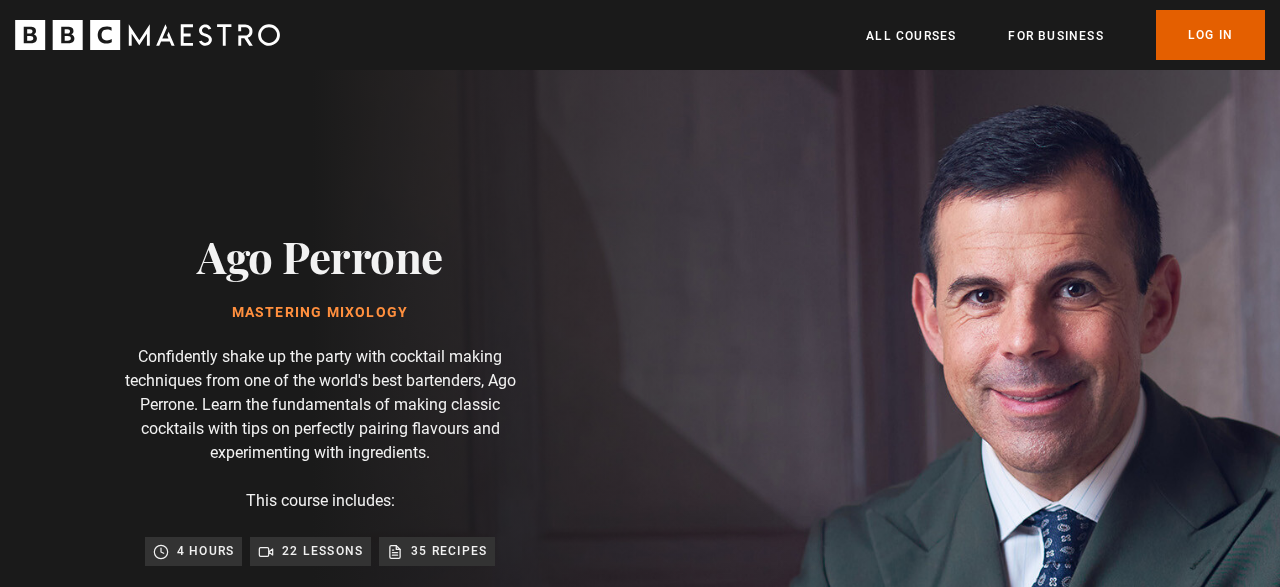 scroll, scrollTop: 0, scrollLeft: 0, axis: both 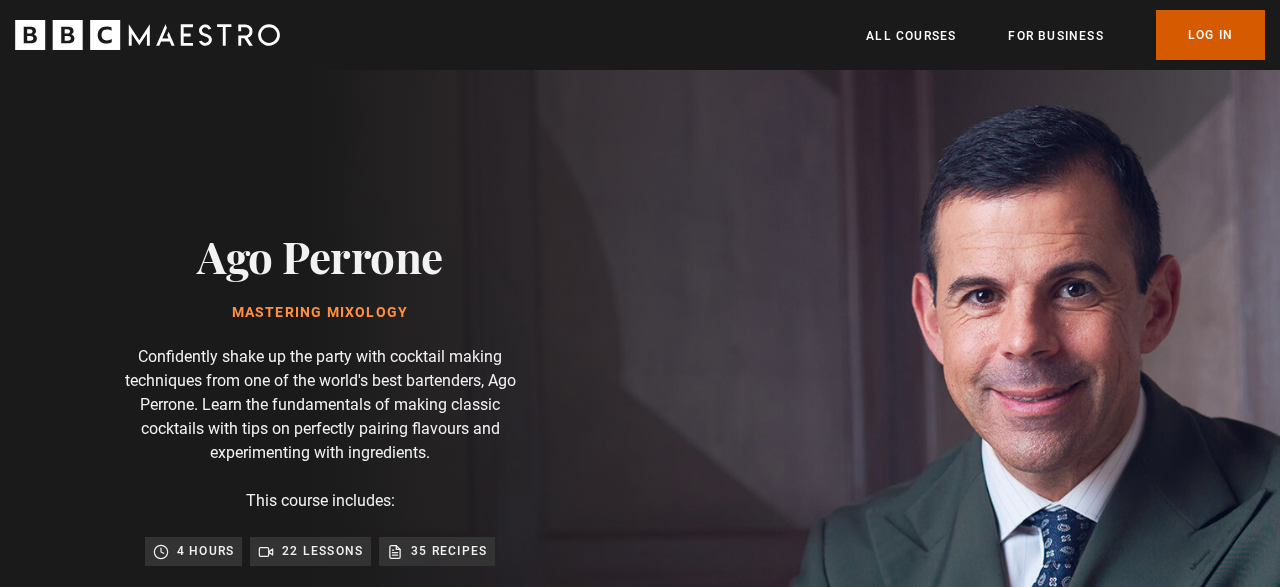 click on "Log In" at bounding box center (1210, 35) 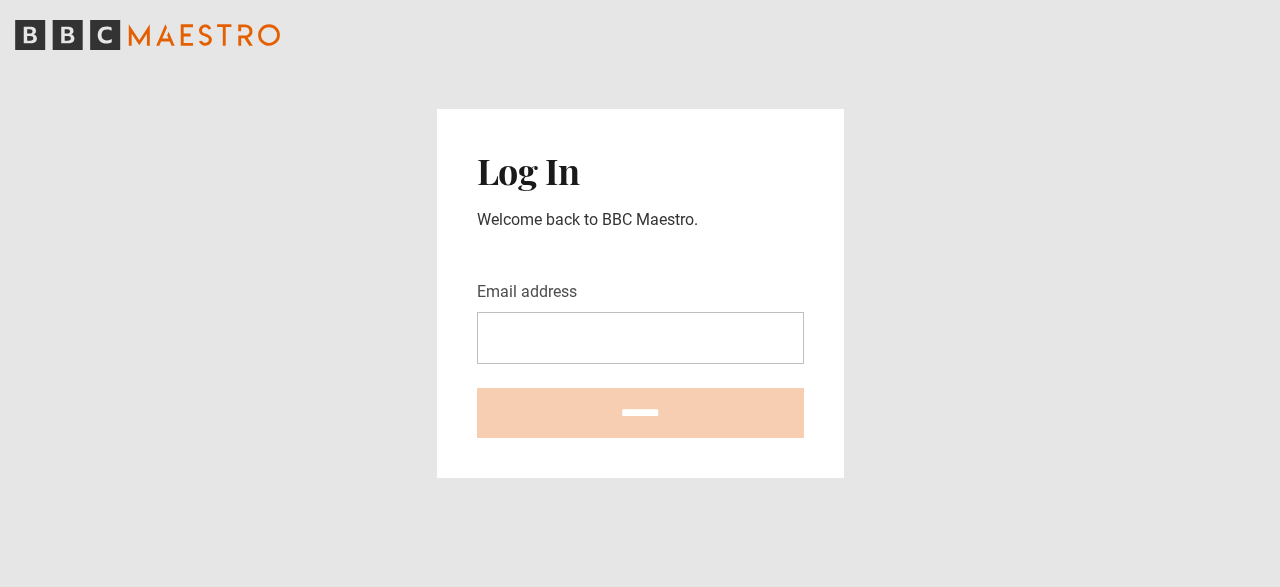scroll, scrollTop: 0, scrollLeft: 0, axis: both 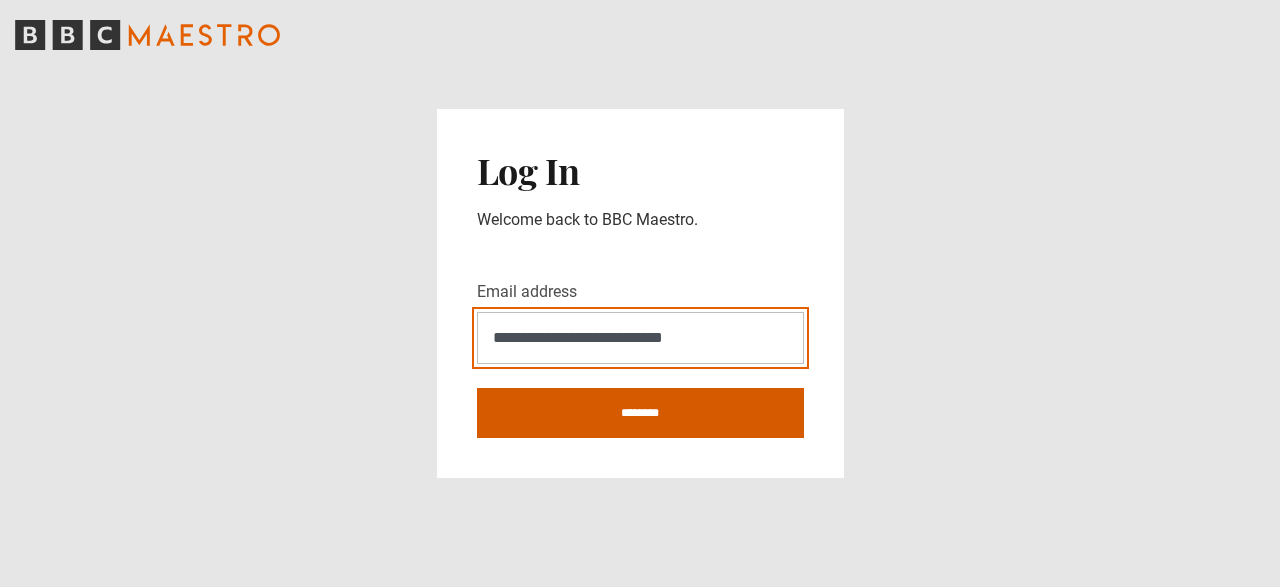 type on "**********" 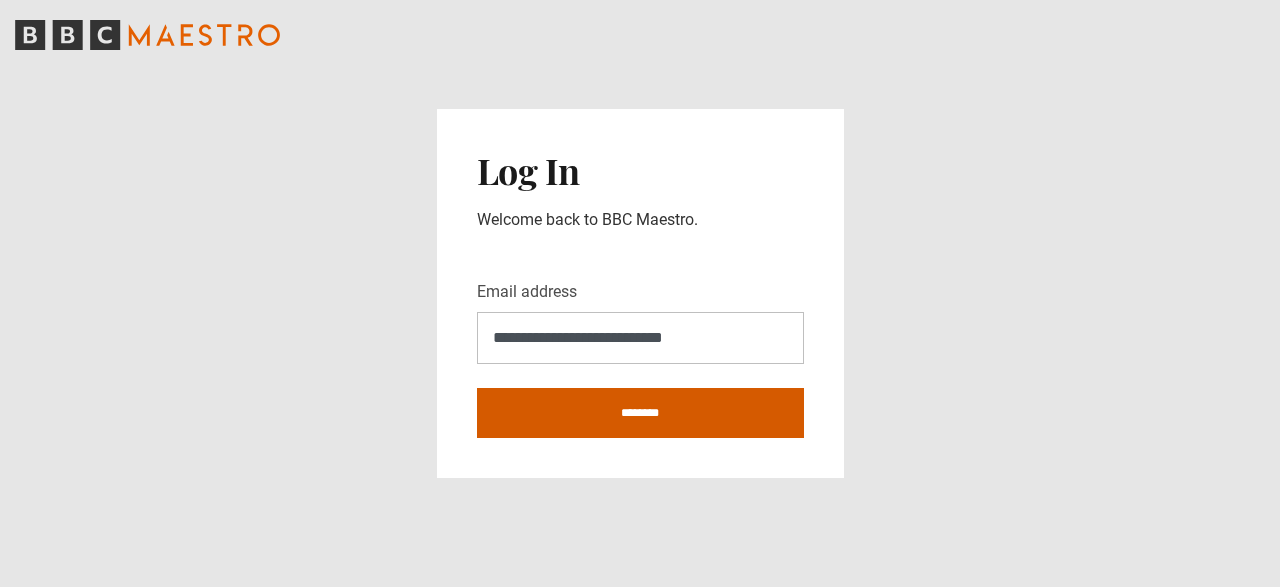 click on "********" at bounding box center (640, 413) 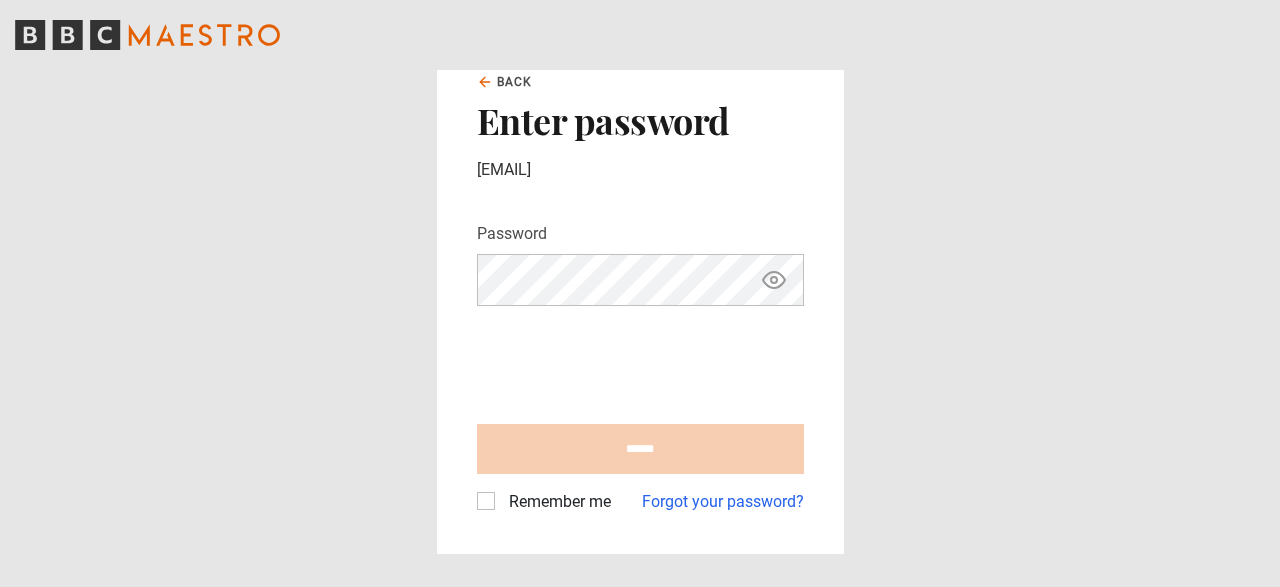 scroll, scrollTop: 0, scrollLeft: 0, axis: both 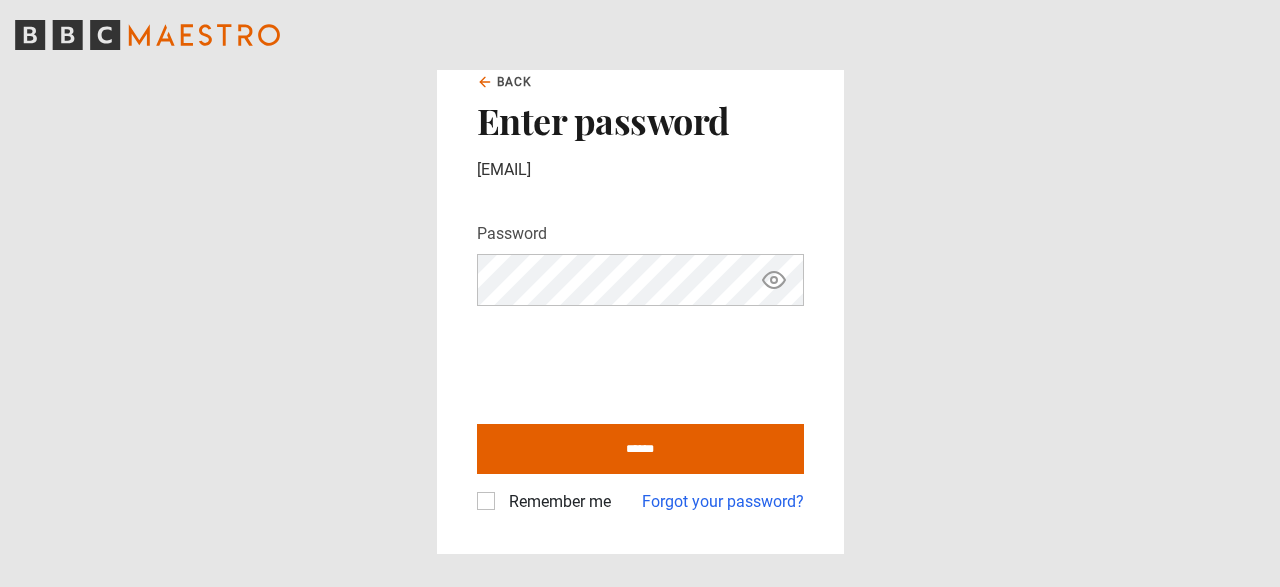 click 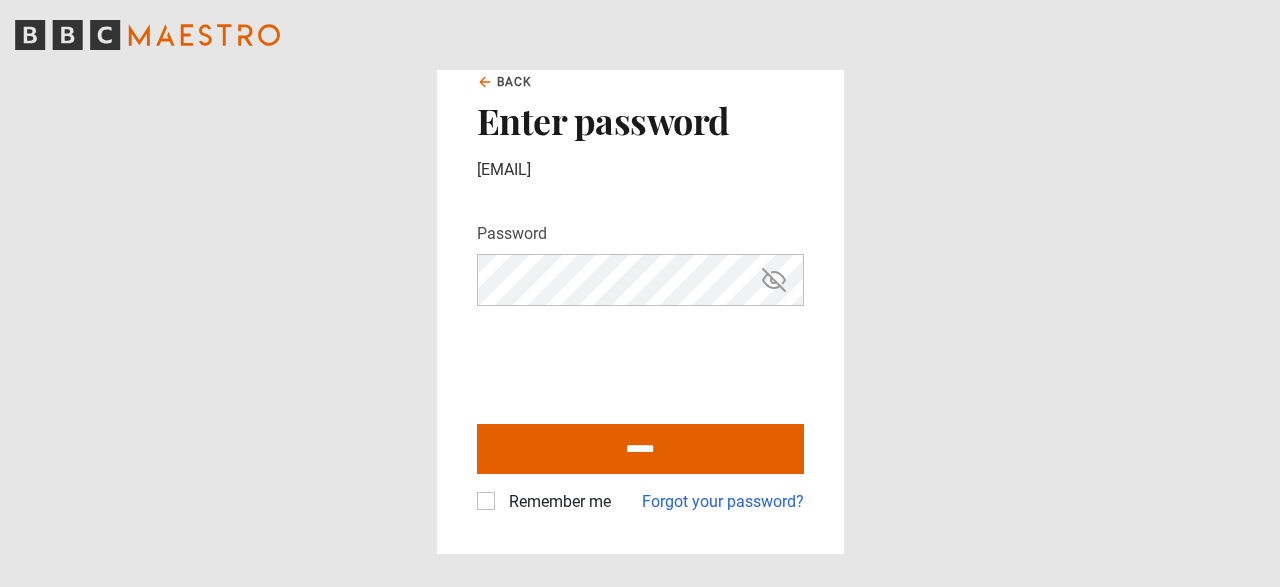 click 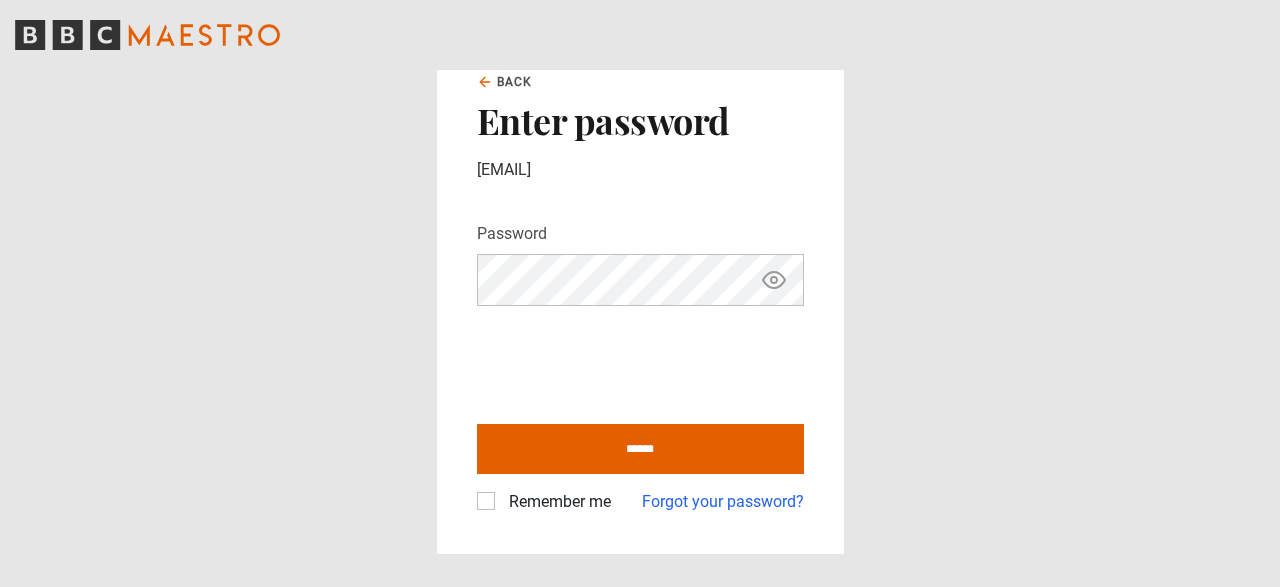 click at bounding box center (774, 280) 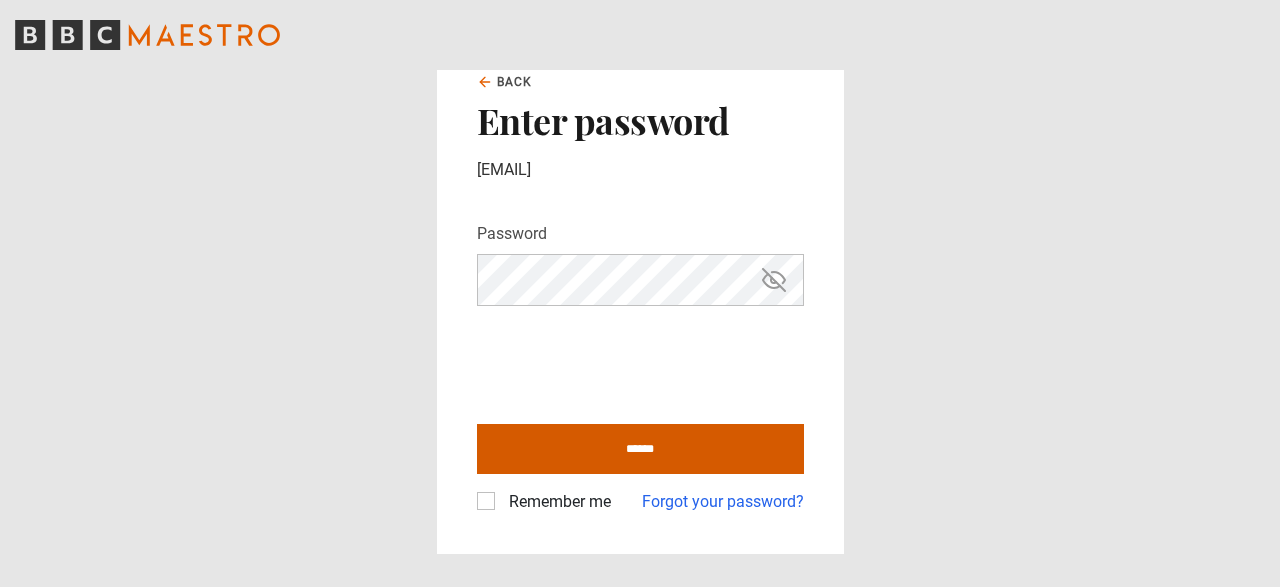 click on "******" at bounding box center [640, 449] 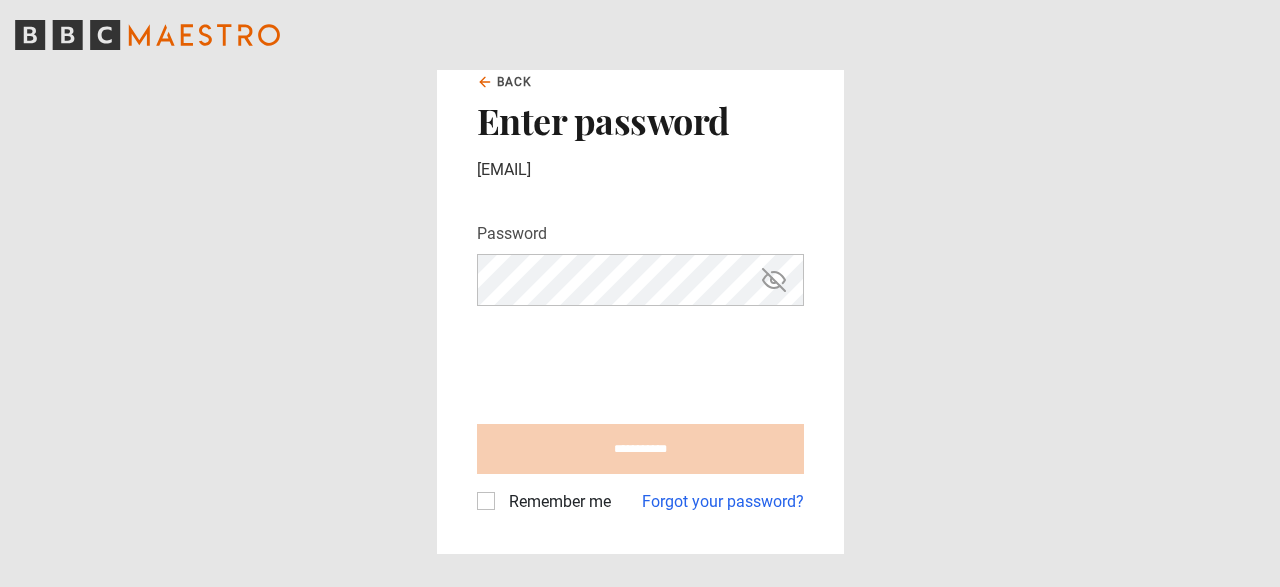 click on "**********" at bounding box center (640, 293) 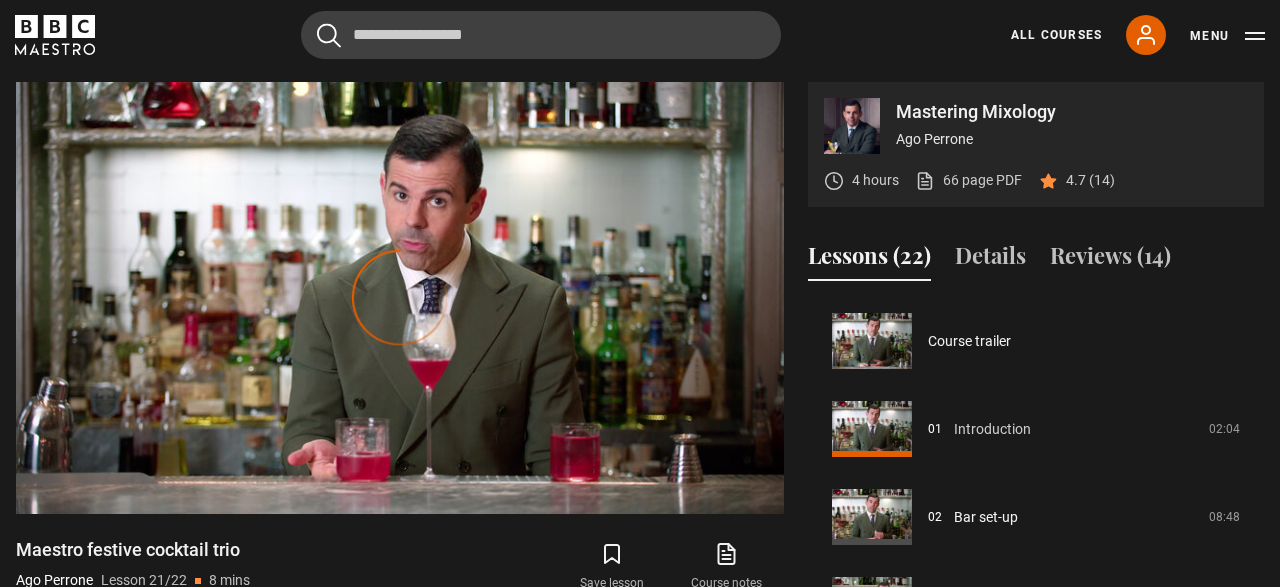 scroll, scrollTop: 955, scrollLeft: 0, axis: vertical 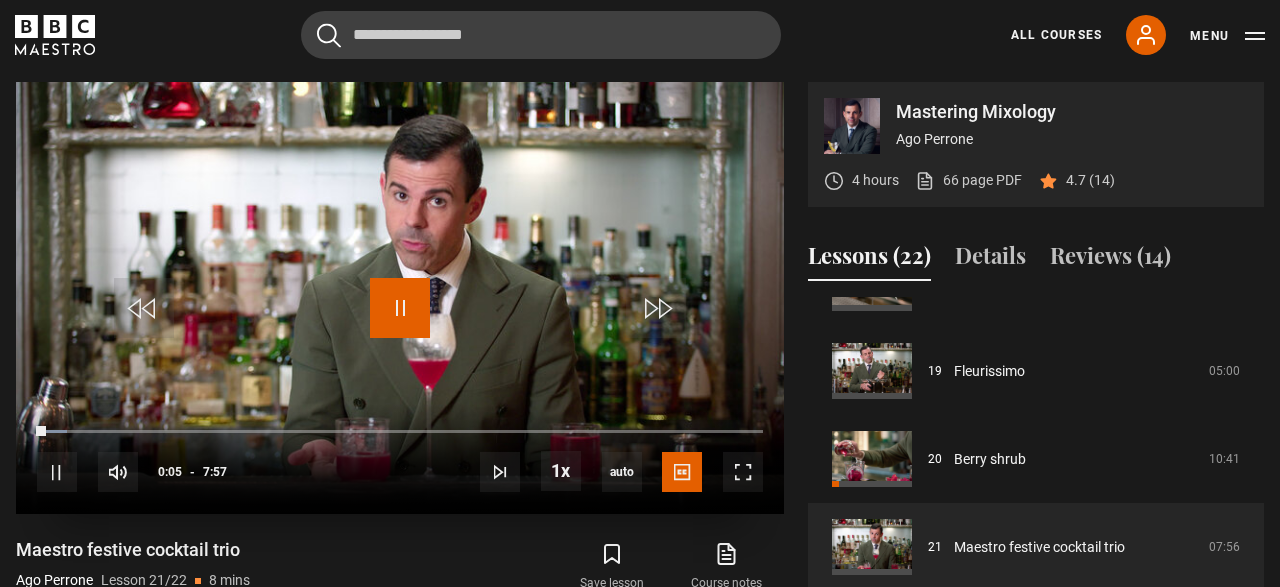 click at bounding box center (400, 308) 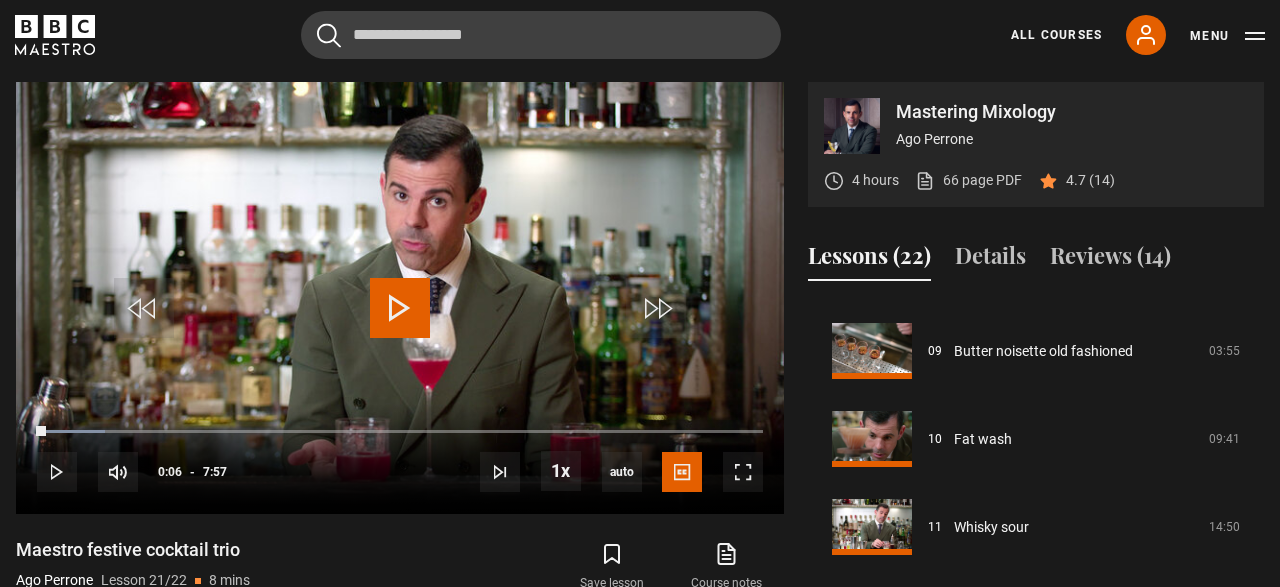 scroll, scrollTop: 780, scrollLeft: 0, axis: vertical 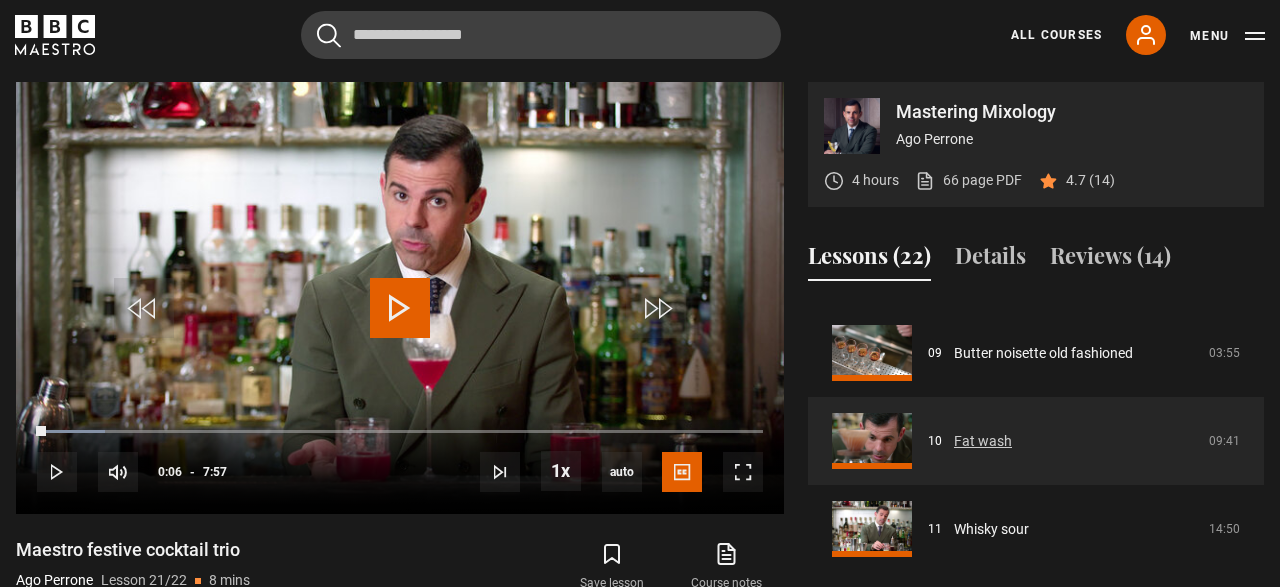 click on "Fat wash" at bounding box center (983, 441) 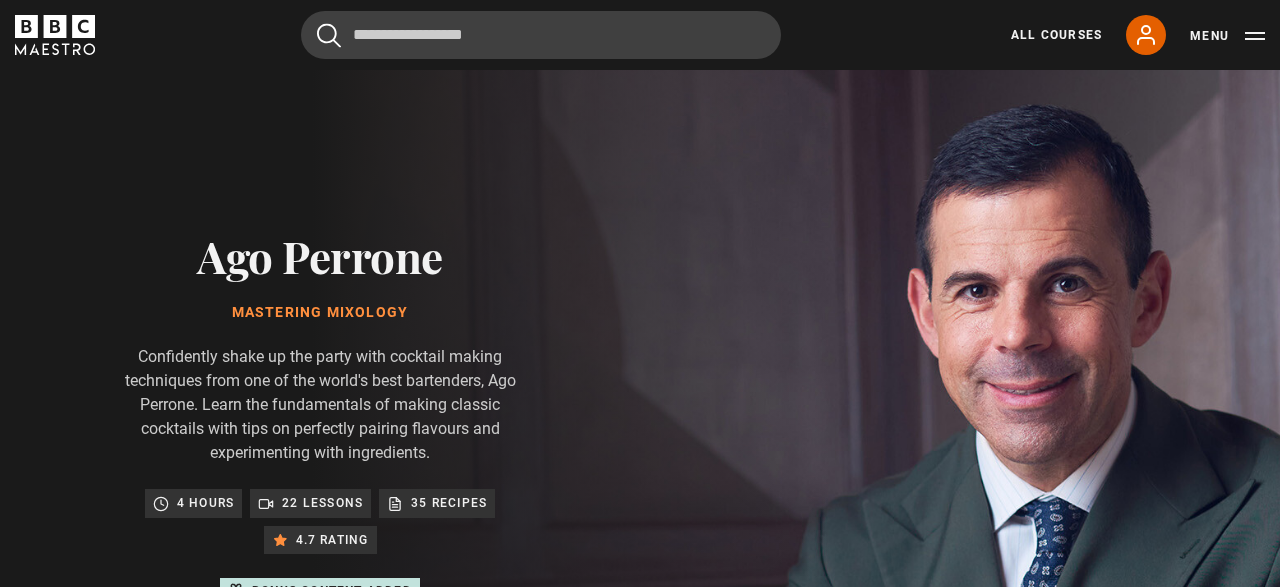 scroll, scrollTop: 955, scrollLeft: 0, axis: vertical 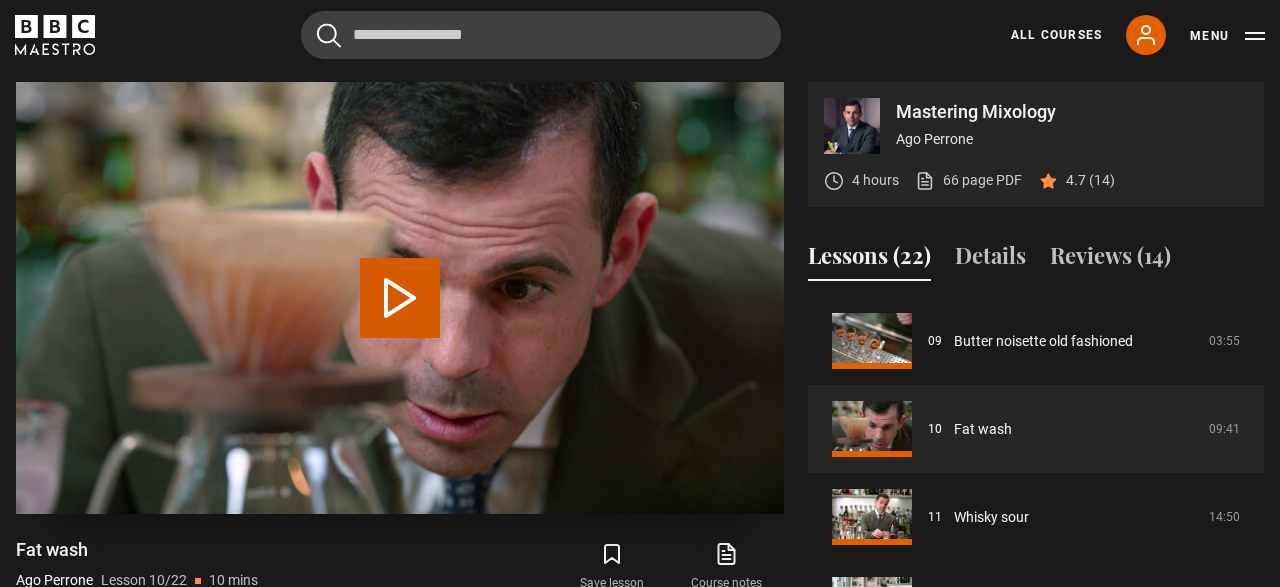 click on "Play Lesson Fat wash" at bounding box center (400, 298) 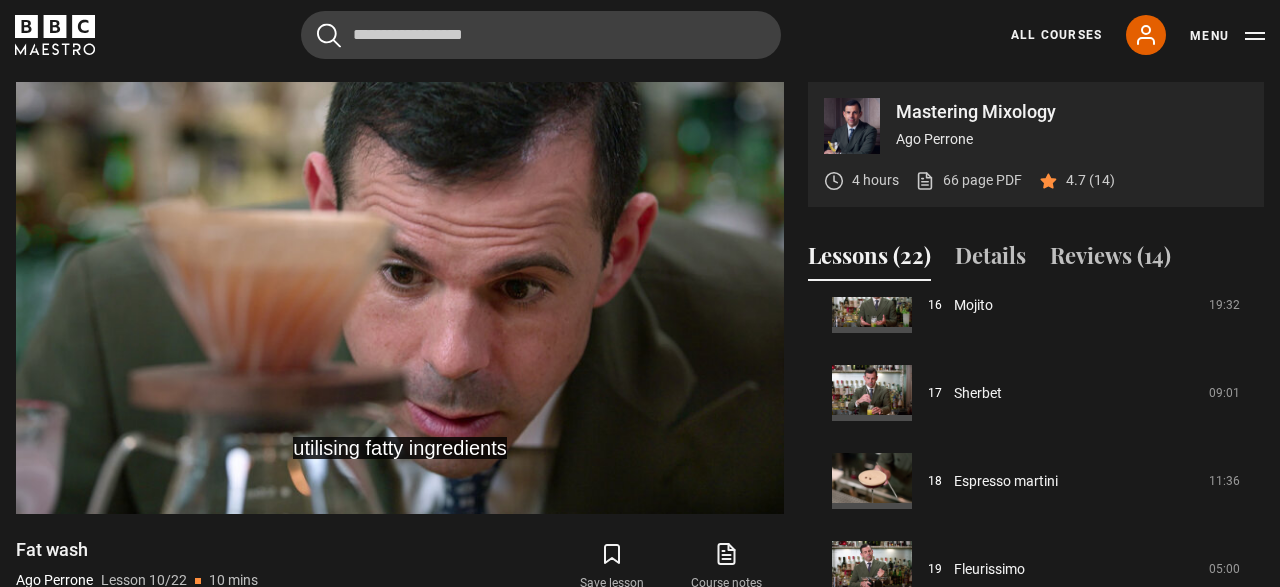 scroll, scrollTop: 1446, scrollLeft: 0, axis: vertical 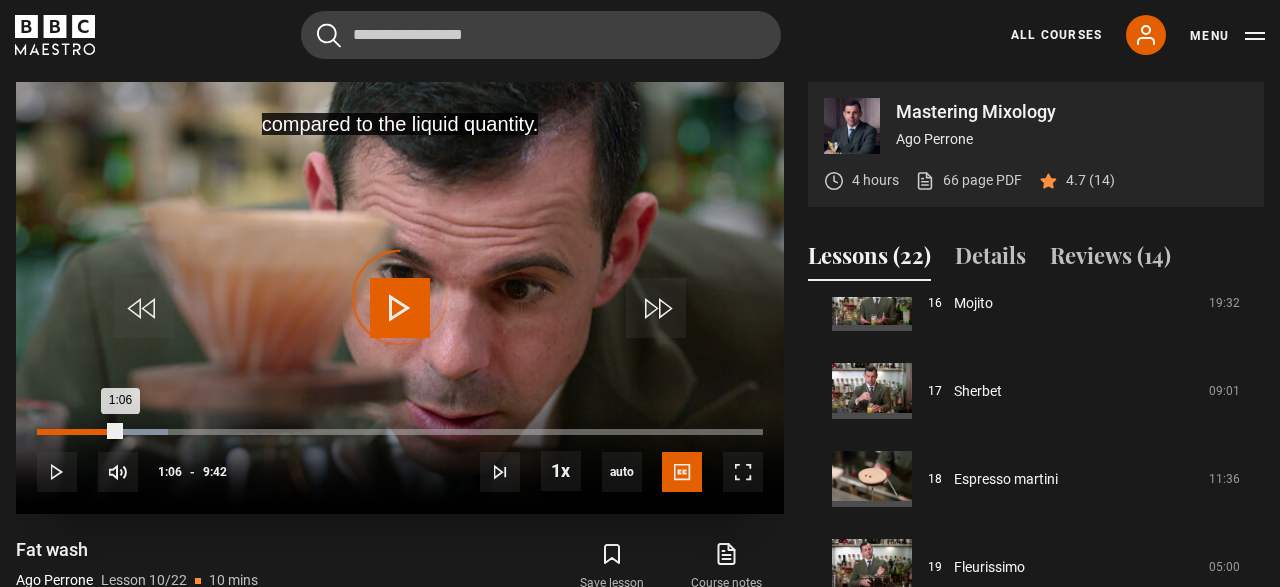 click on "Loaded :  18.04% 0:50 1:06" at bounding box center (400, 432) 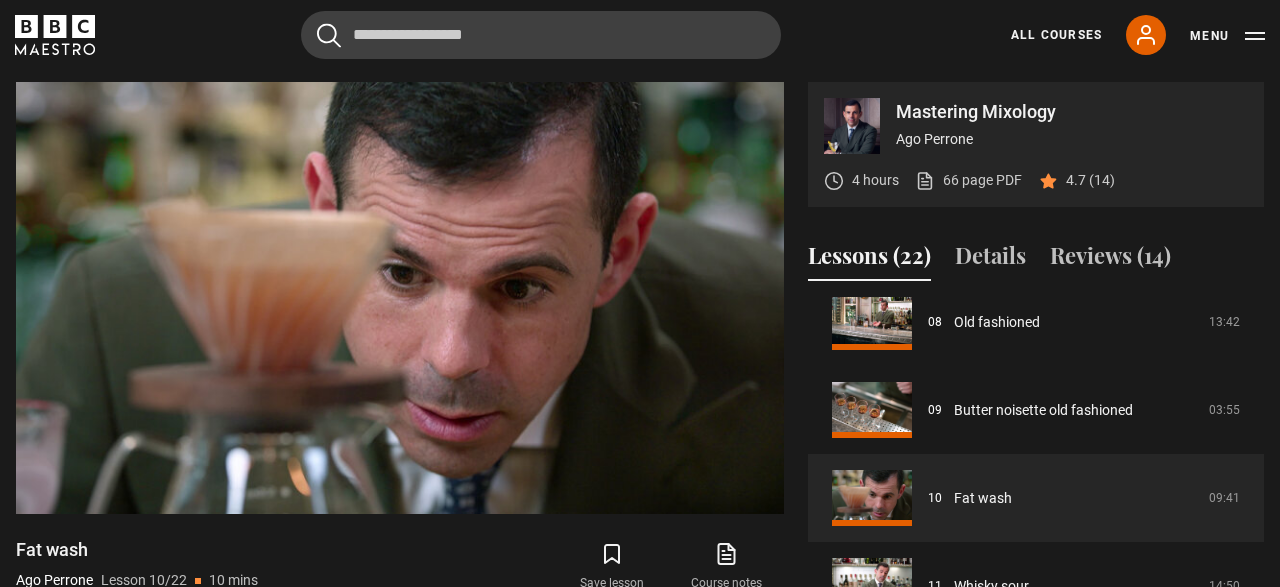 scroll, scrollTop: 725, scrollLeft: 0, axis: vertical 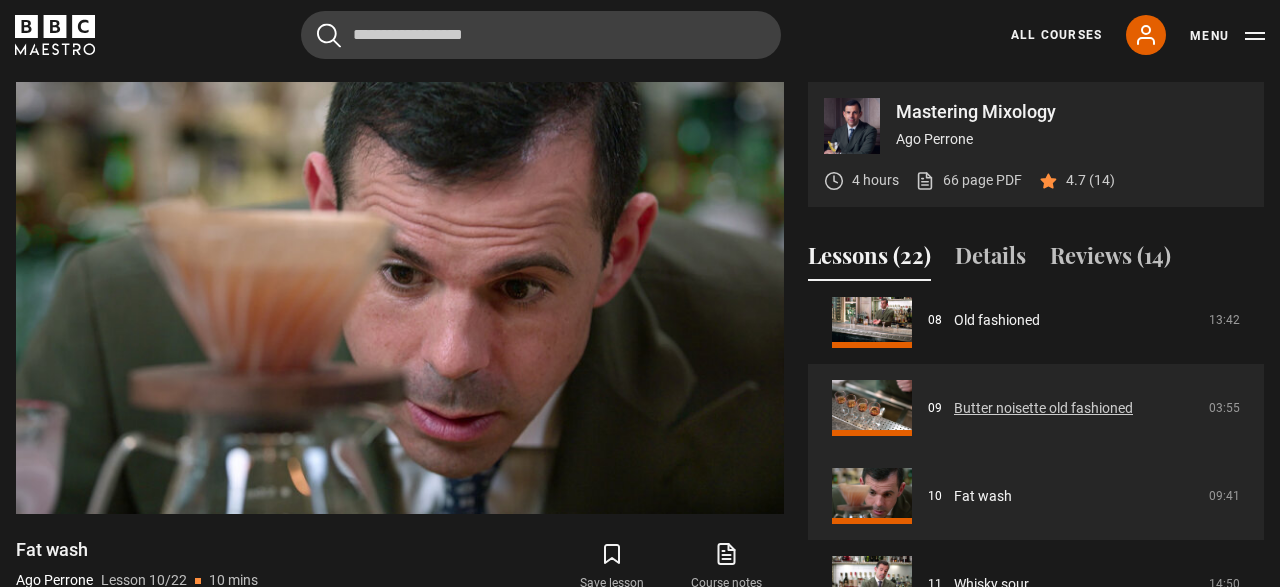 click on "Butter noisette old fashioned" at bounding box center [1043, 408] 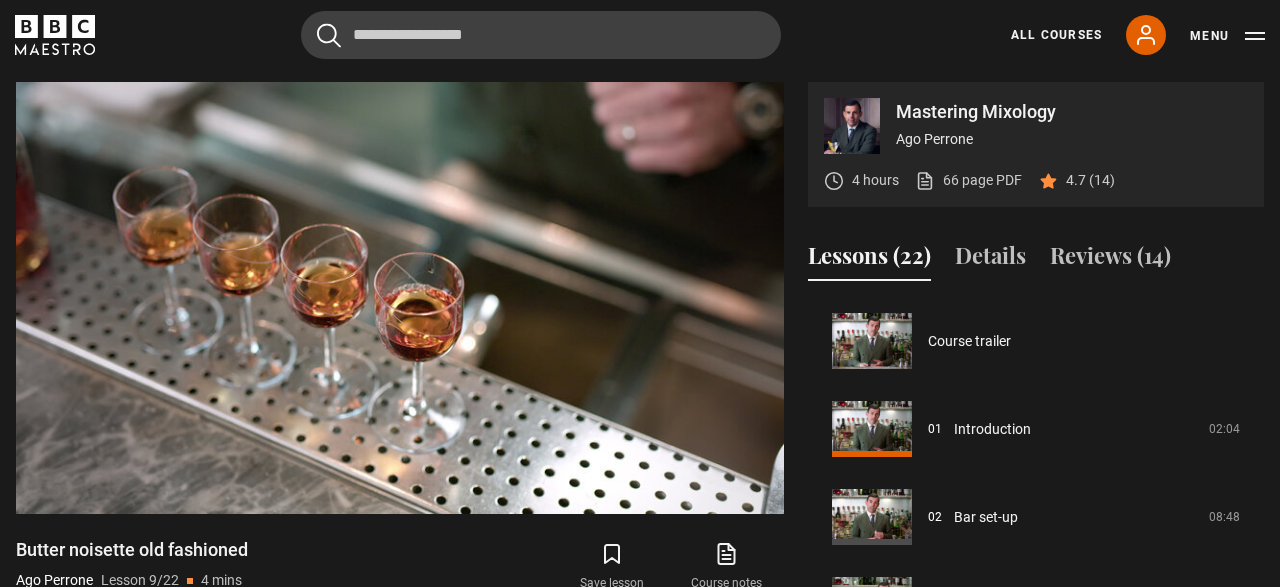 scroll, scrollTop: 955, scrollLeft: 0, axis: vertical 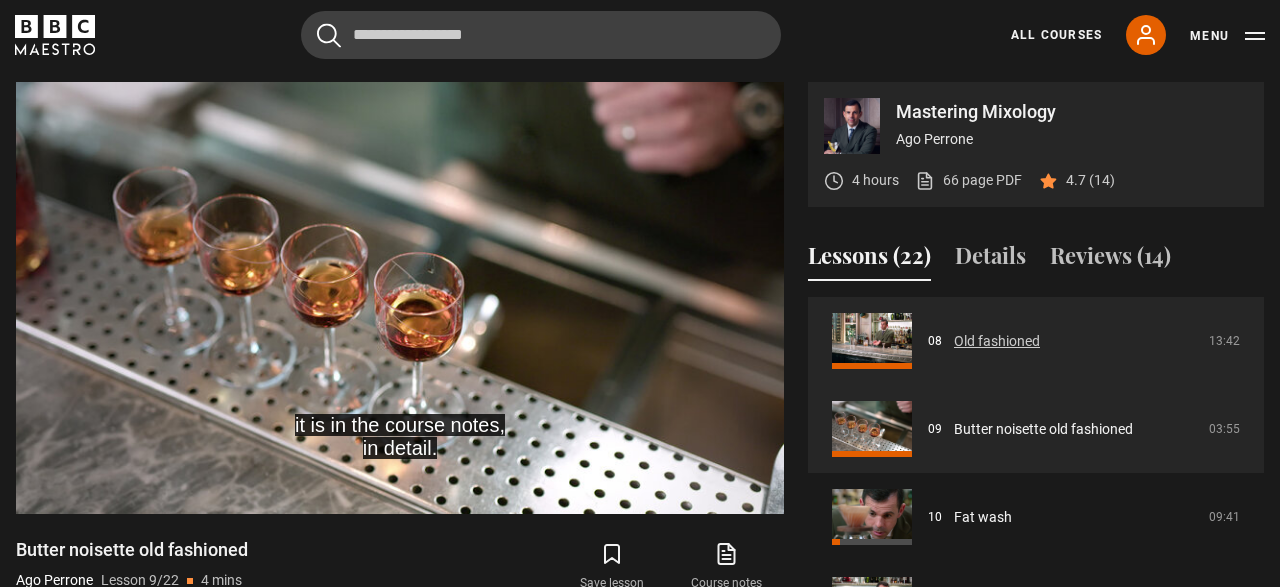 click on "Old fashioned" at bounding box center (997, 341) 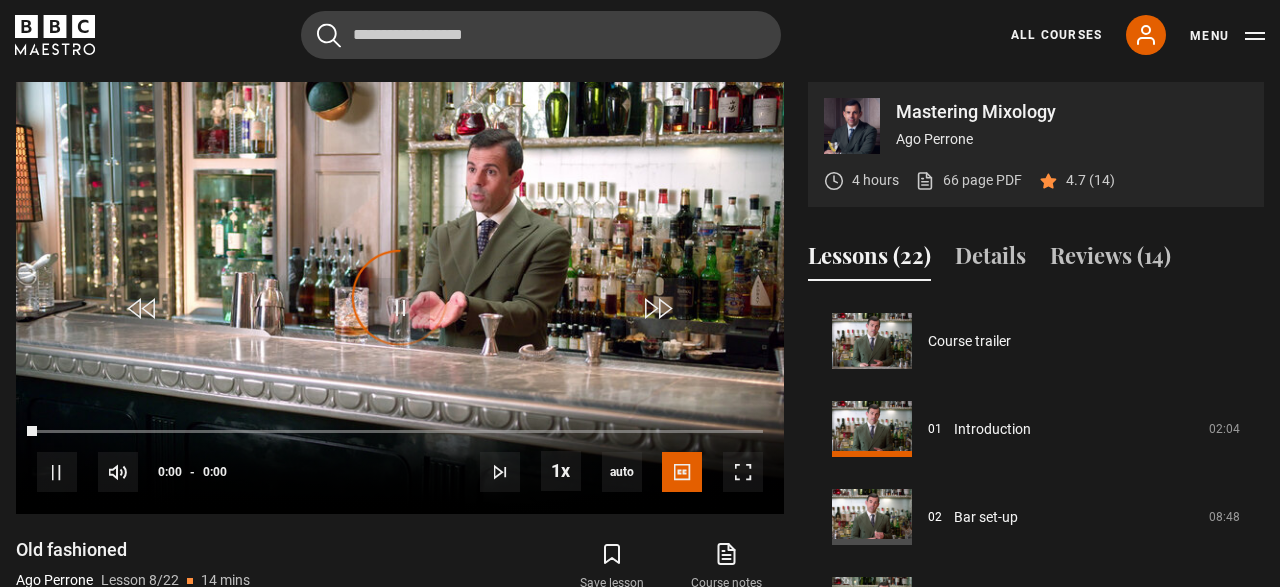 scroll, scrollTop: 955, scrollLeft: 0, axis: vertical 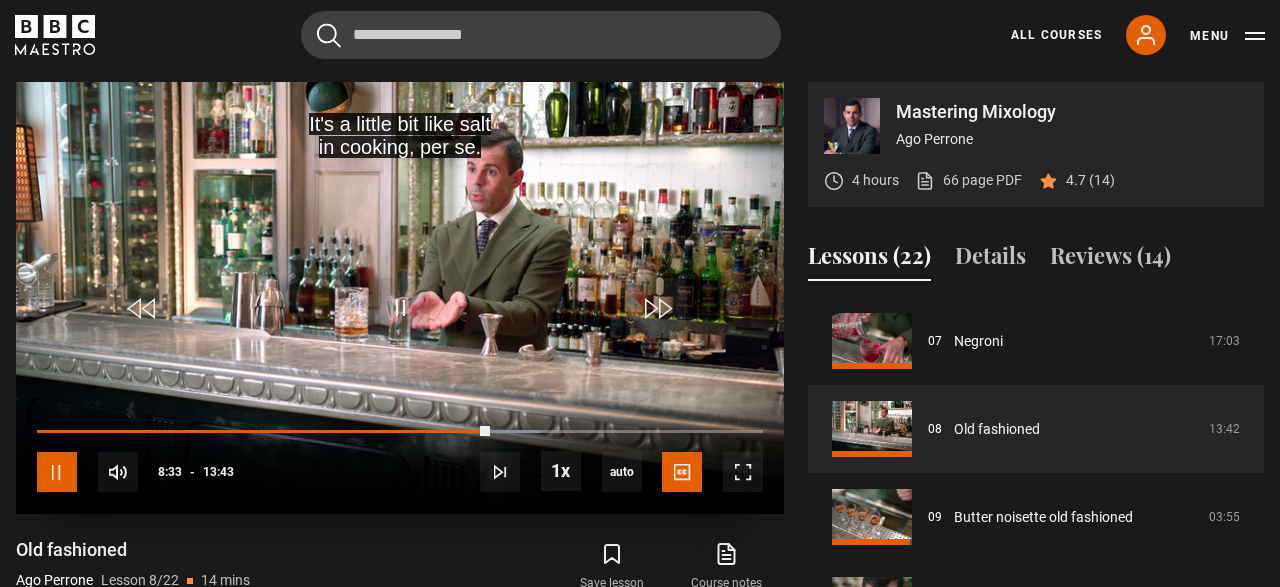 click at bounding box center [57, 472] 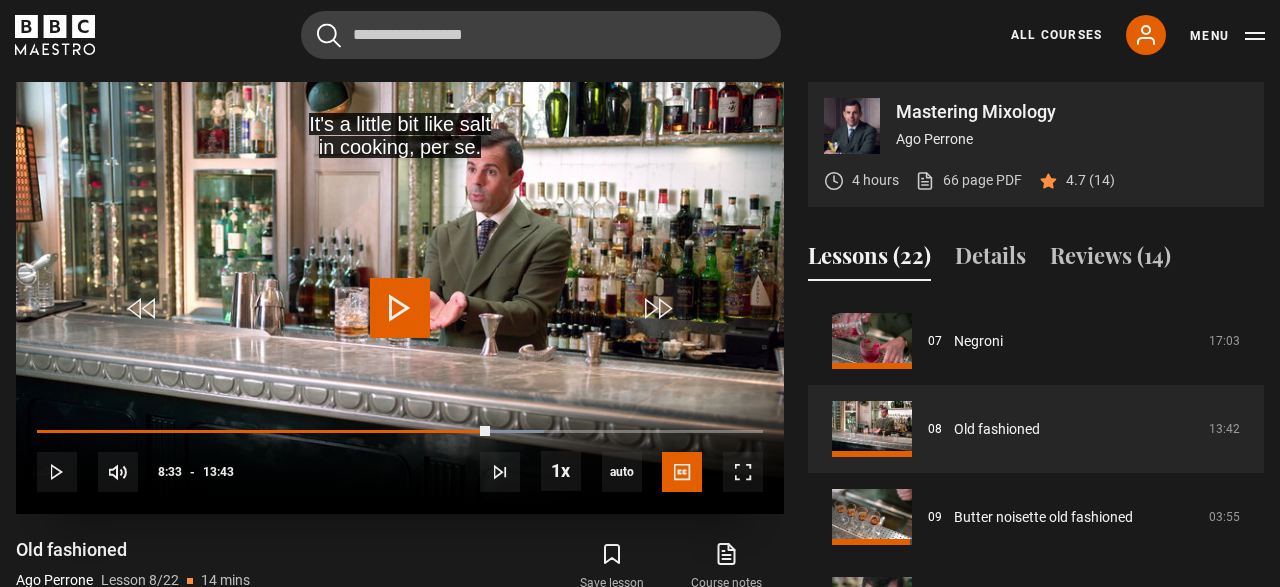click at bounding box center (400, 308) 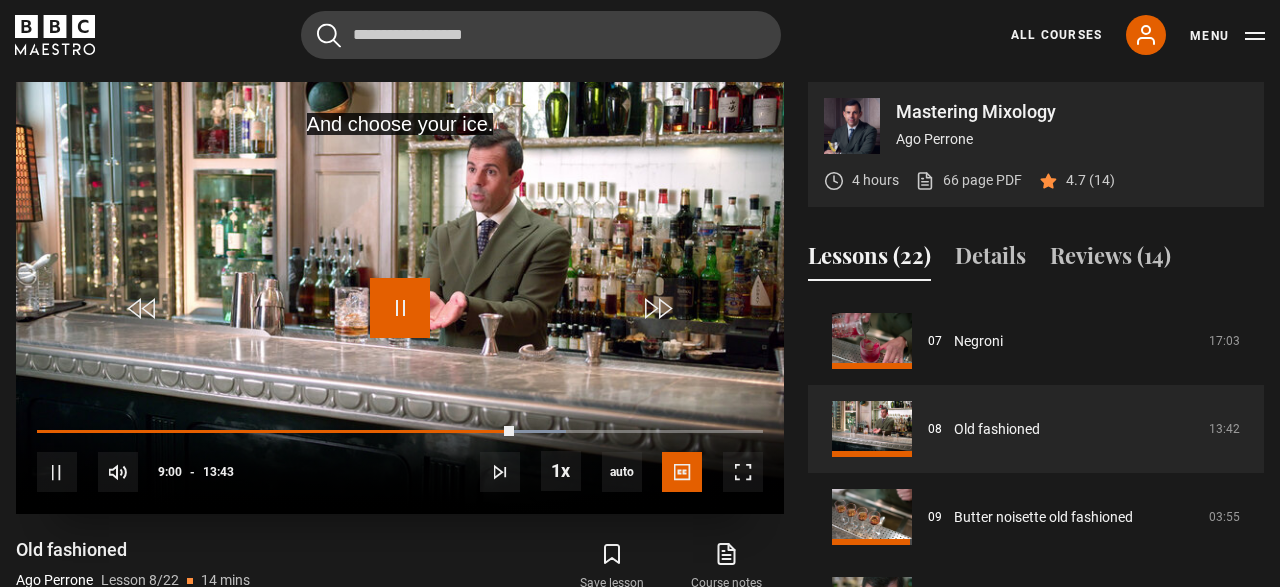 click at bounding box center (400, 308) 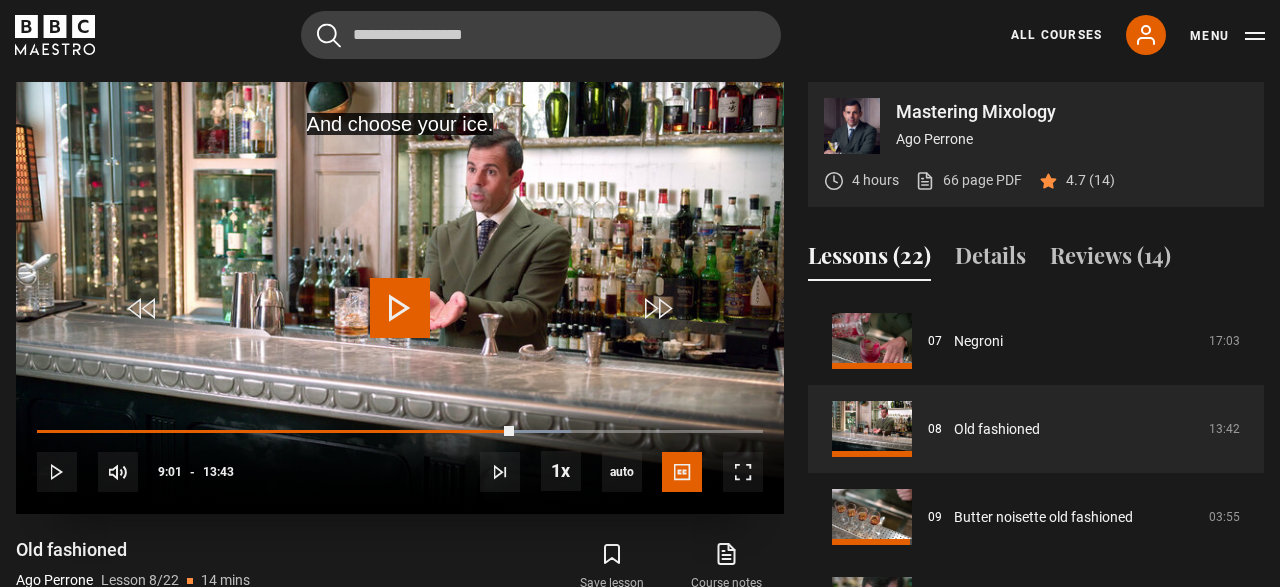 click at bounding box center (400, 308) 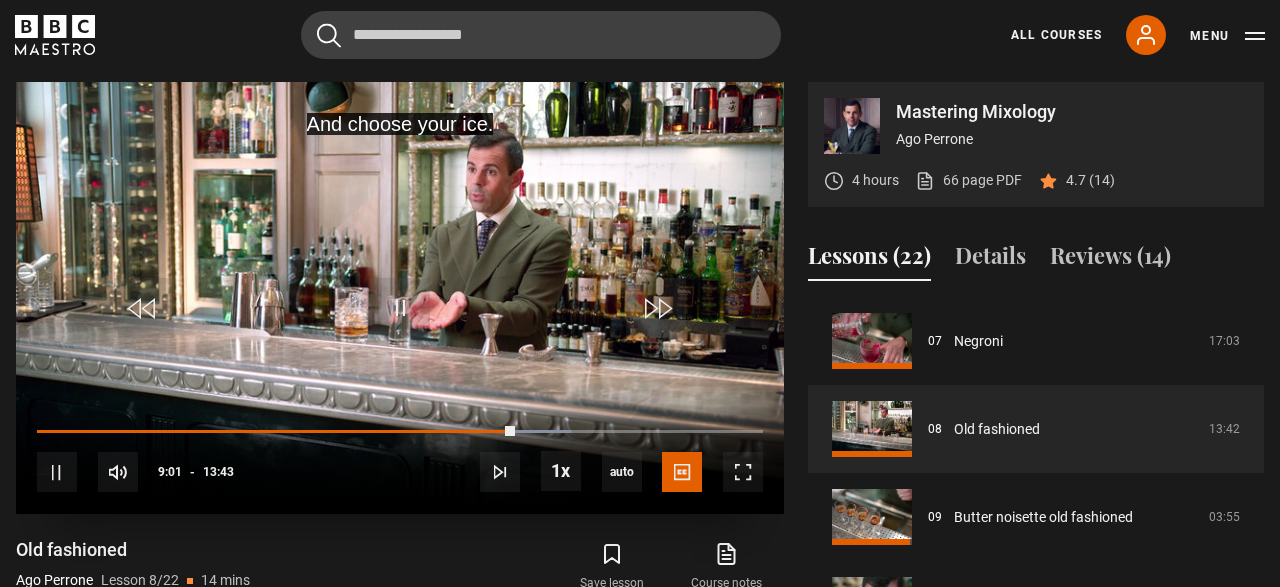click on "10s Skip Back 10 seconds Pause 10s Skip Forward 10 seconds Loaded :  73.51% 08:14 09:01 Pause Mute Current Time  9:01 - Duration  13:43
[FIRST] [LAST]
Lesson 8
Old fashioned
1x Playback Rate 2x 1.5x 1x , selected 0.5x auto Quality 360p 720p 1080p 2160p Auto , selected Captions captions off English  Captions , selected" at bounding box center [400, 459] 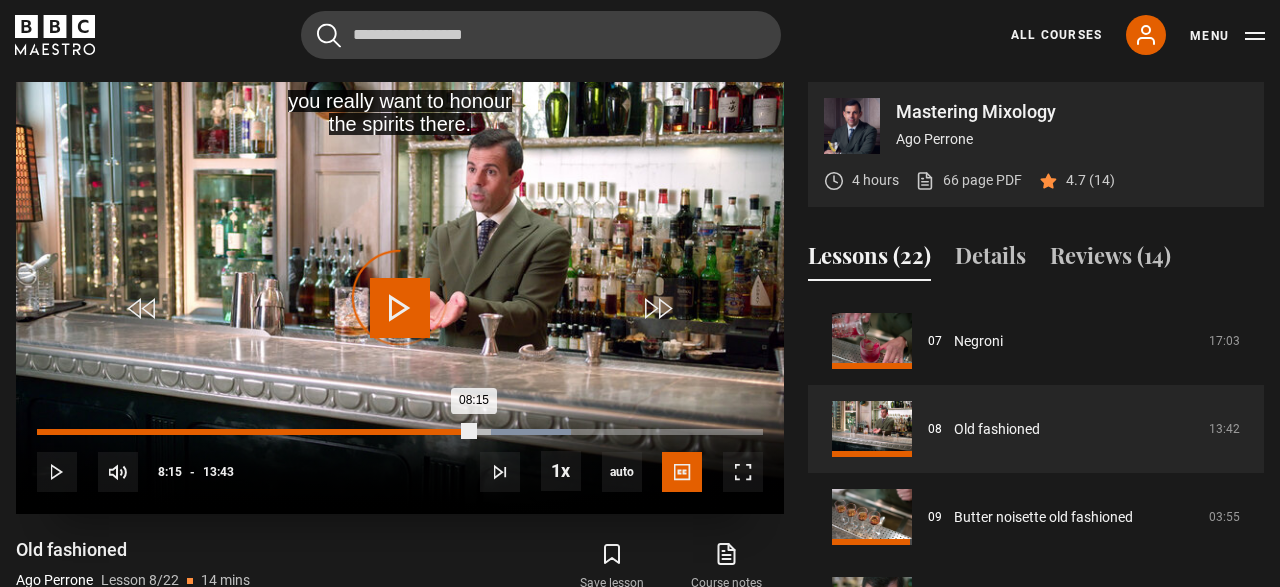 click on "08:15" at bounding box center (255, 432) 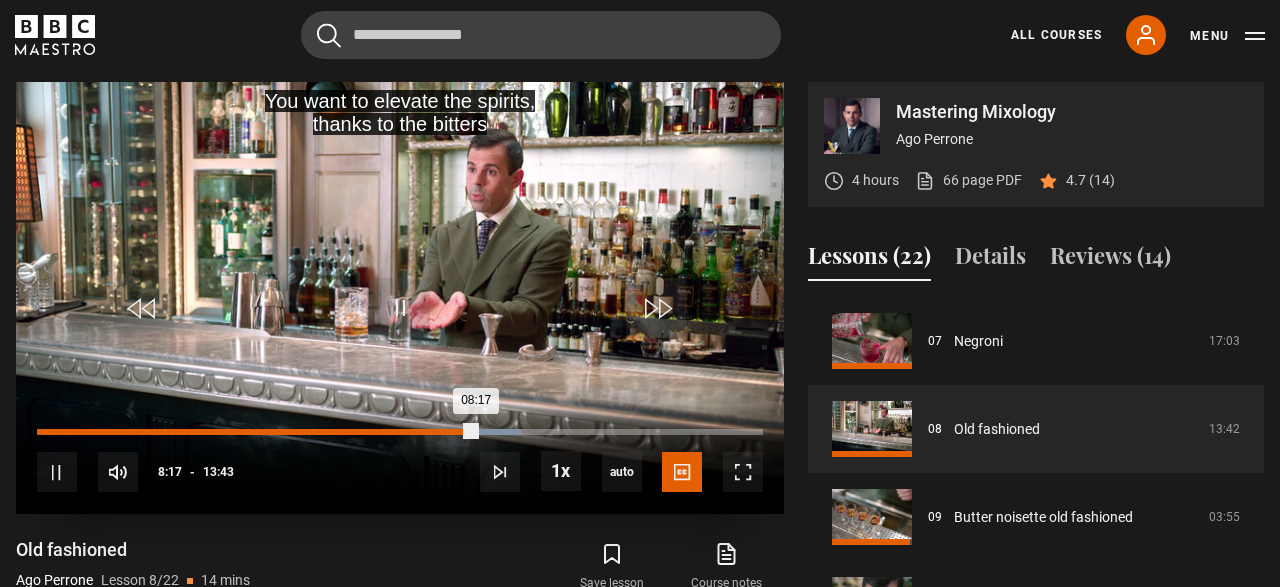 click on "08:17" at bounding box center (256, 432) 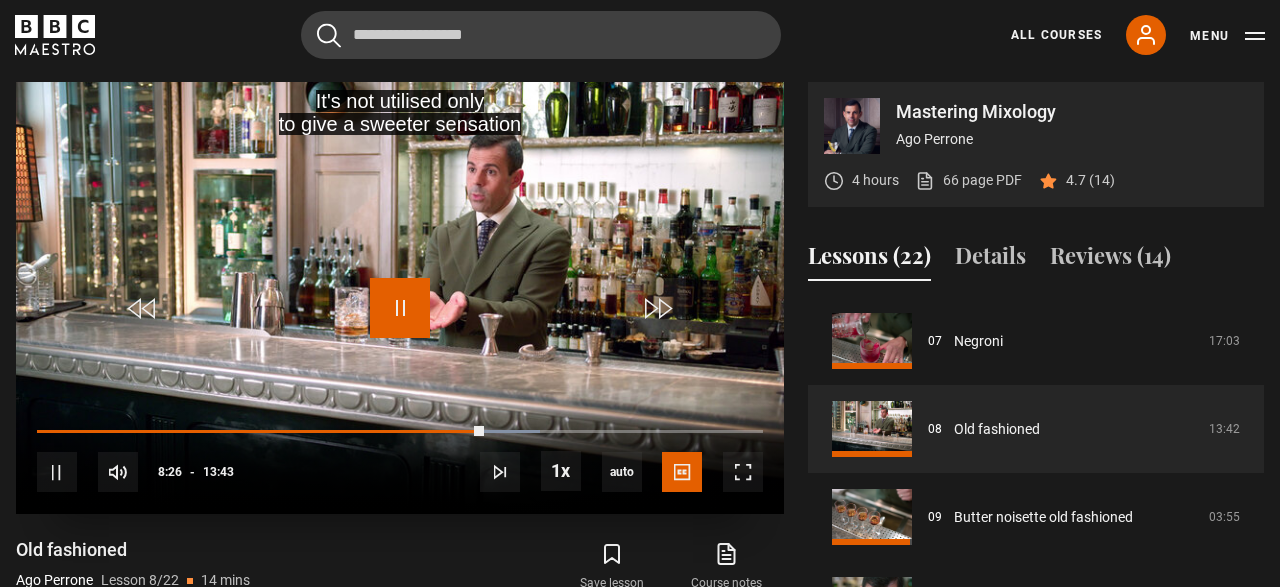 click at bounding box center (400, 308) 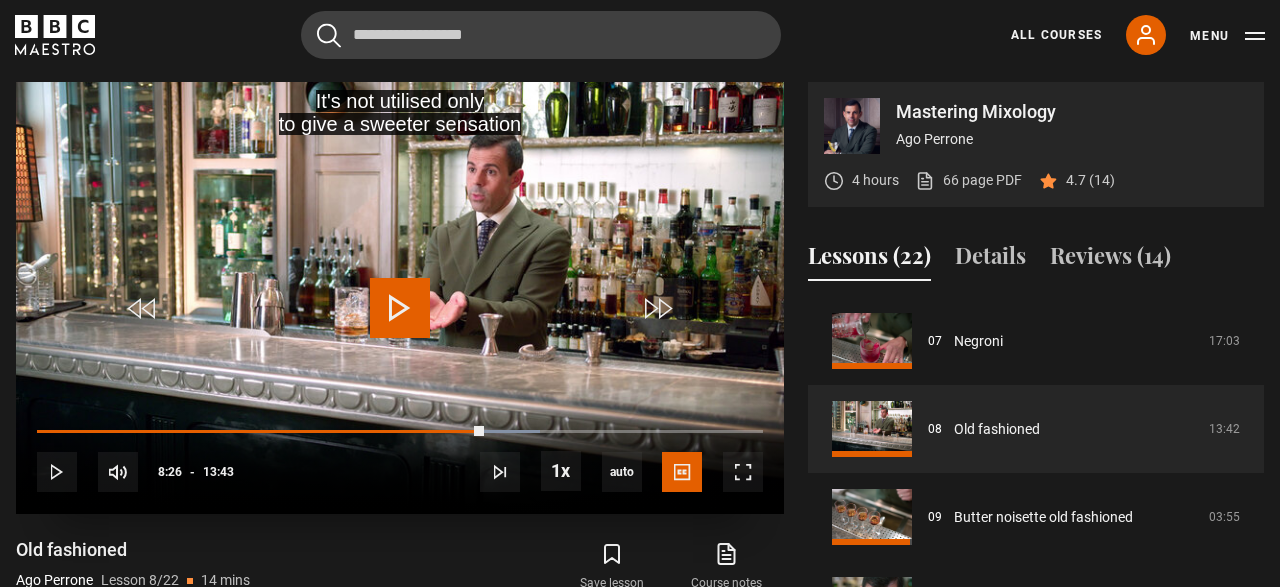 click at bounding box center (400, 308) 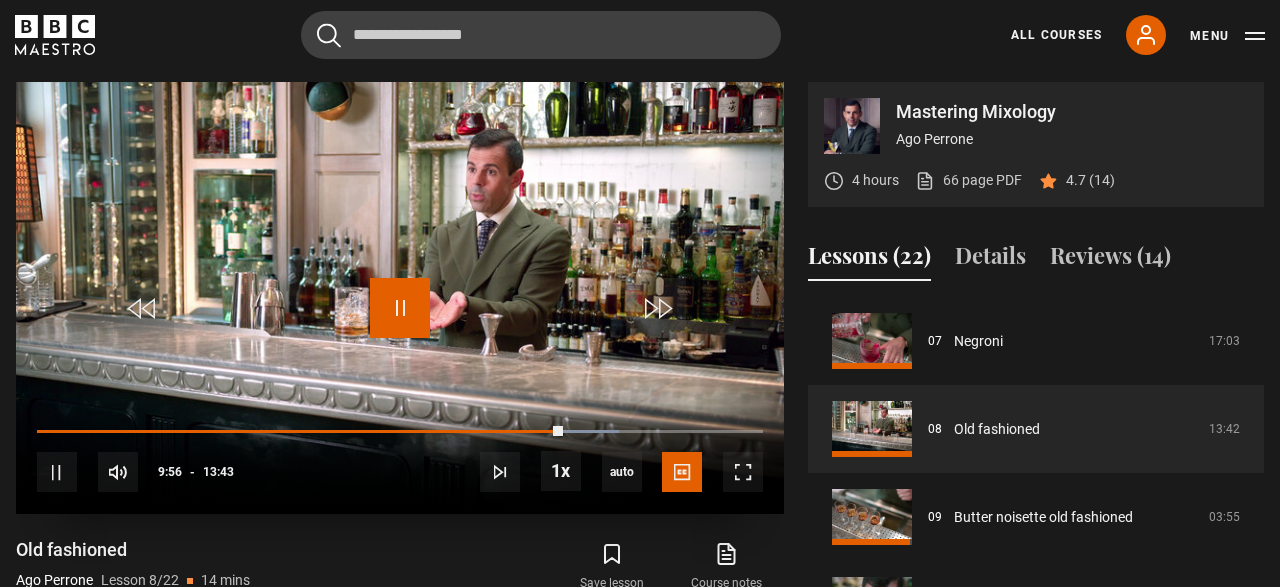 click at bounding box center (400, 308) 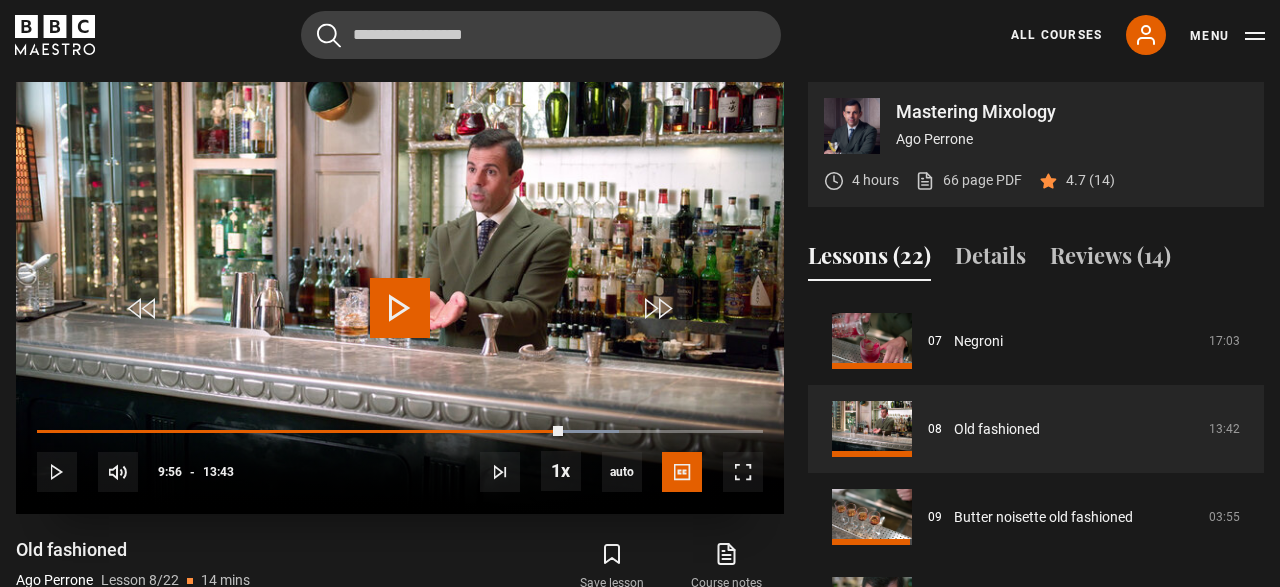click on "10s Skip Back 10 seconds Play 10s Skip Forward 10 seconds Loaded :  80.19% 08:49 09:56 Play Mute Current Time  9:56 - Duration  13:43
[FIRST] [LAST]
Lesson 8
Old fashioned
1x Playback Rate 2x 1.5x 1x , selected 0.5x auto Quality 360p 720p 1080p 2160p Auto , selected Captions captions off English  Captions , selected" at bounding box center [400, 459] 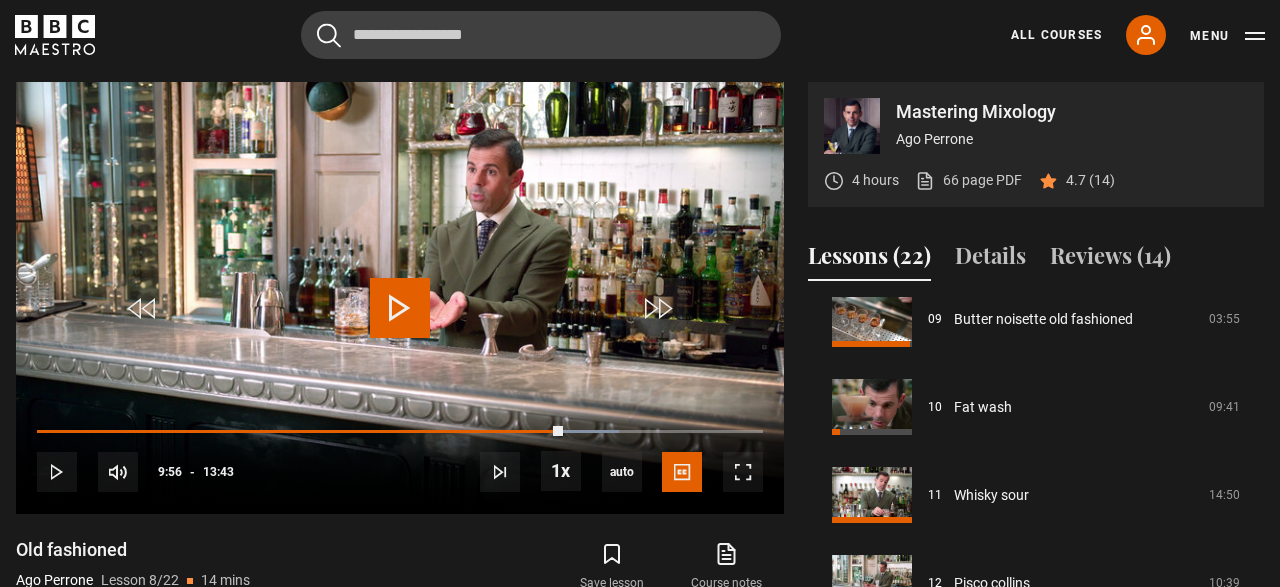 scroll, scrollTop: 857, scrollLeft: 0, axis: vertical 